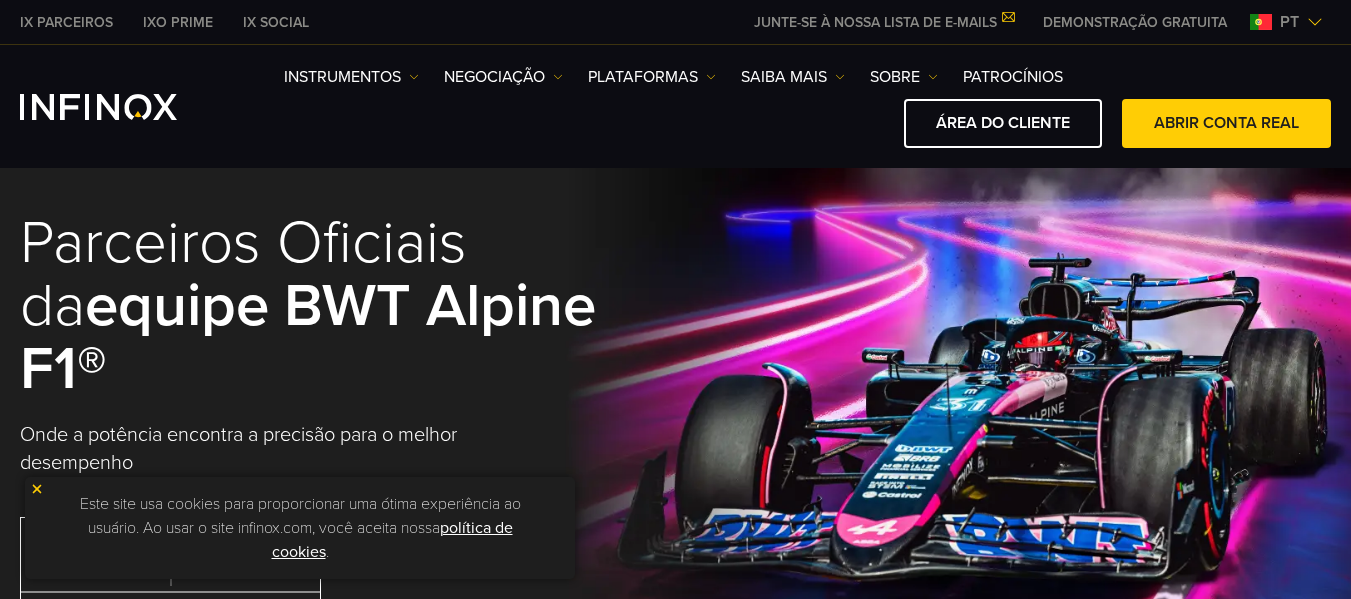scroll, scrollTop: 0, scrollLeft: 0, axis: both 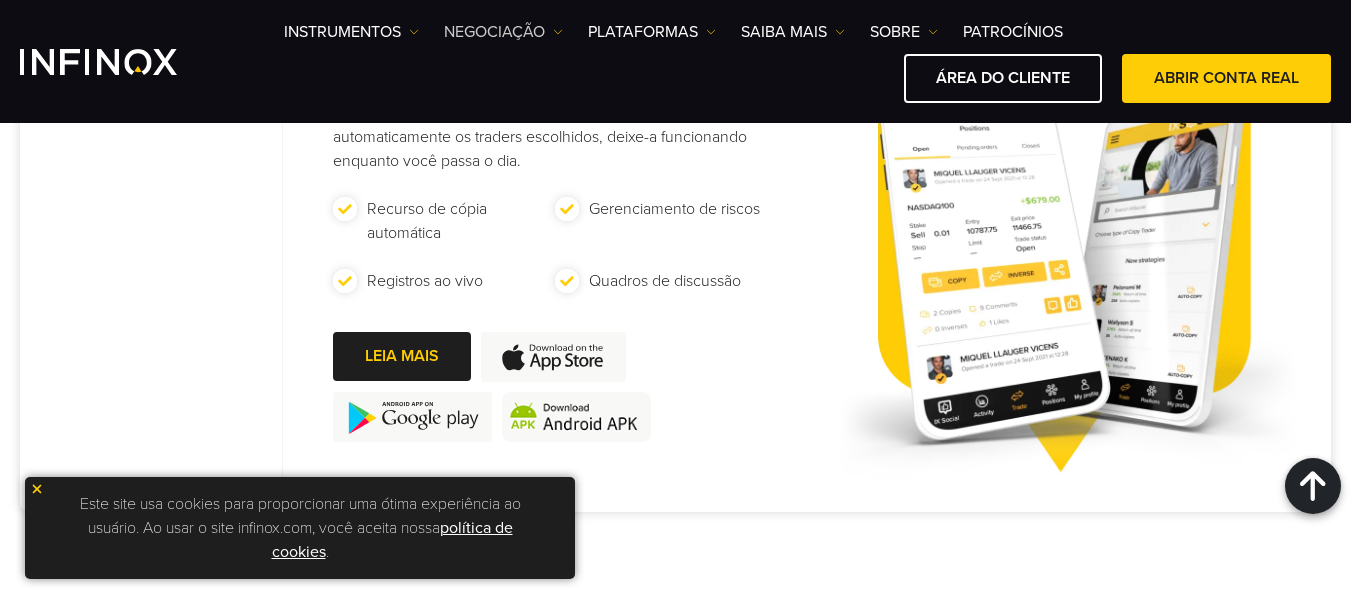 click on "NEGOCIAÇÃO" at bounding box center (351, 32) 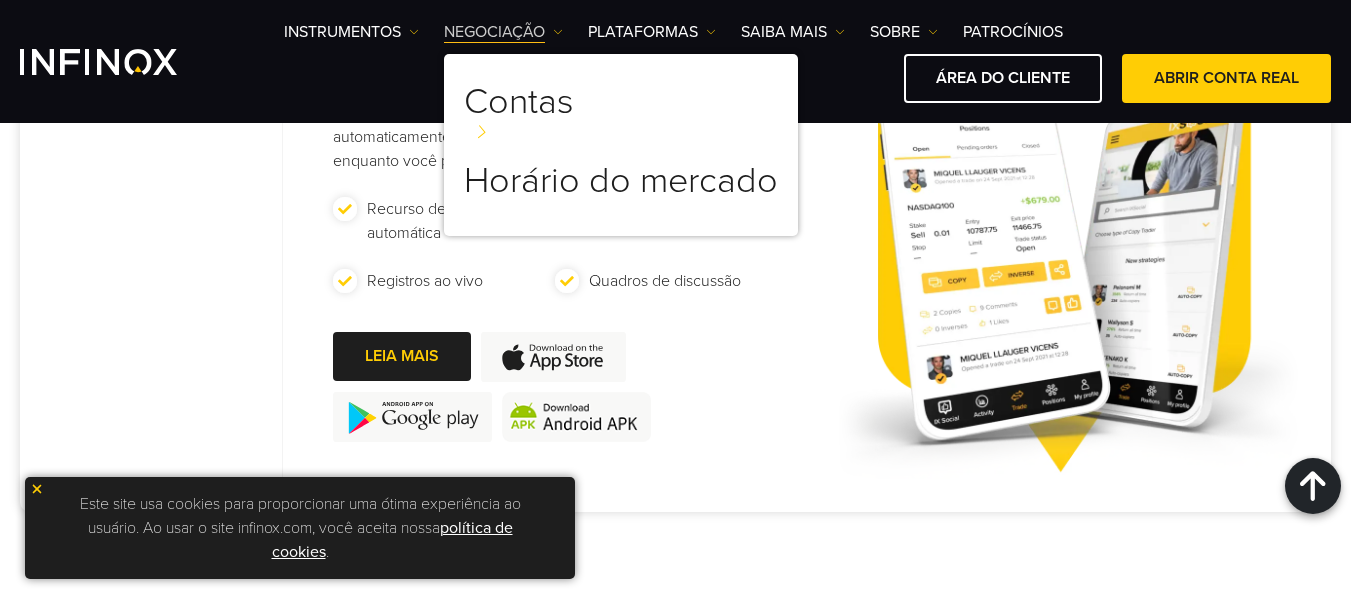scroll, scrollTop: 0, scrollLeft: 0, axis: both 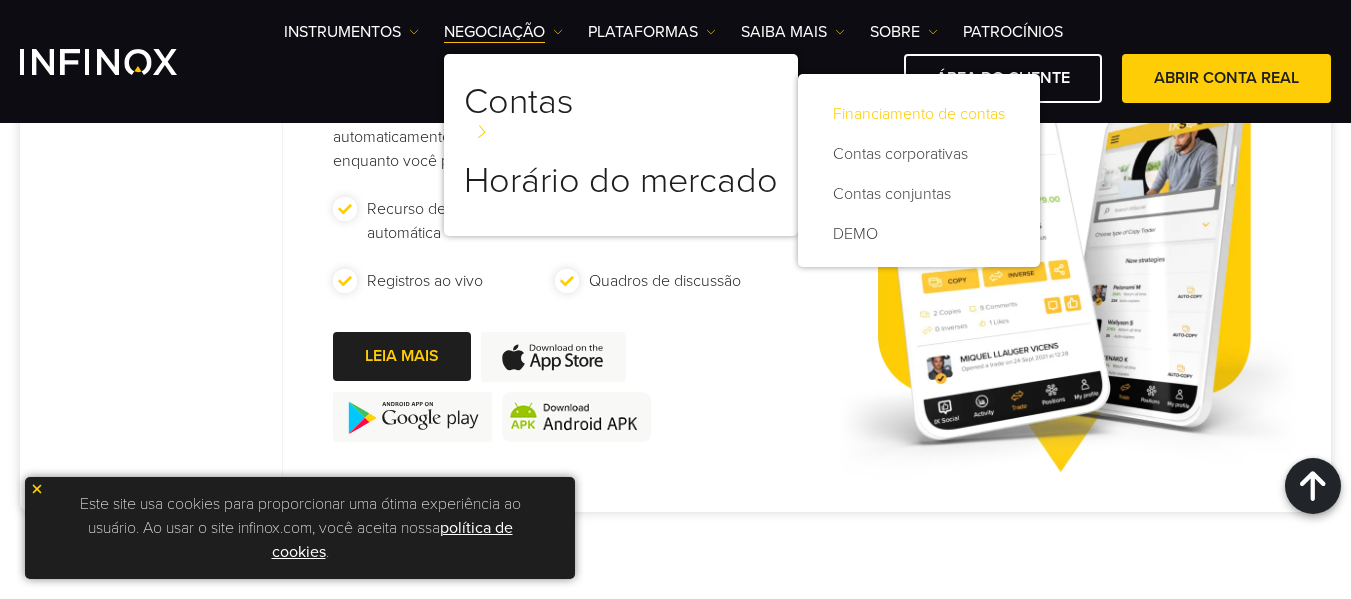 click on "Account Funding" at bounding box center (919, 114) 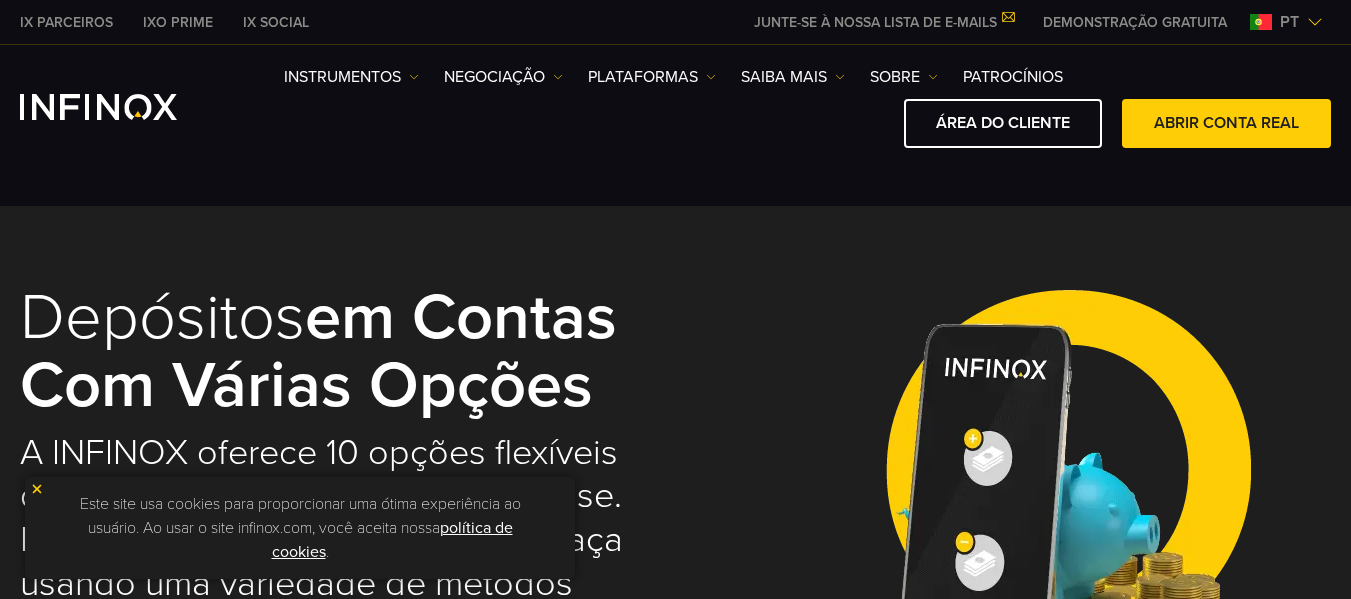 scroll, scrollTop: 0, scrollLeft: 0, axis: both 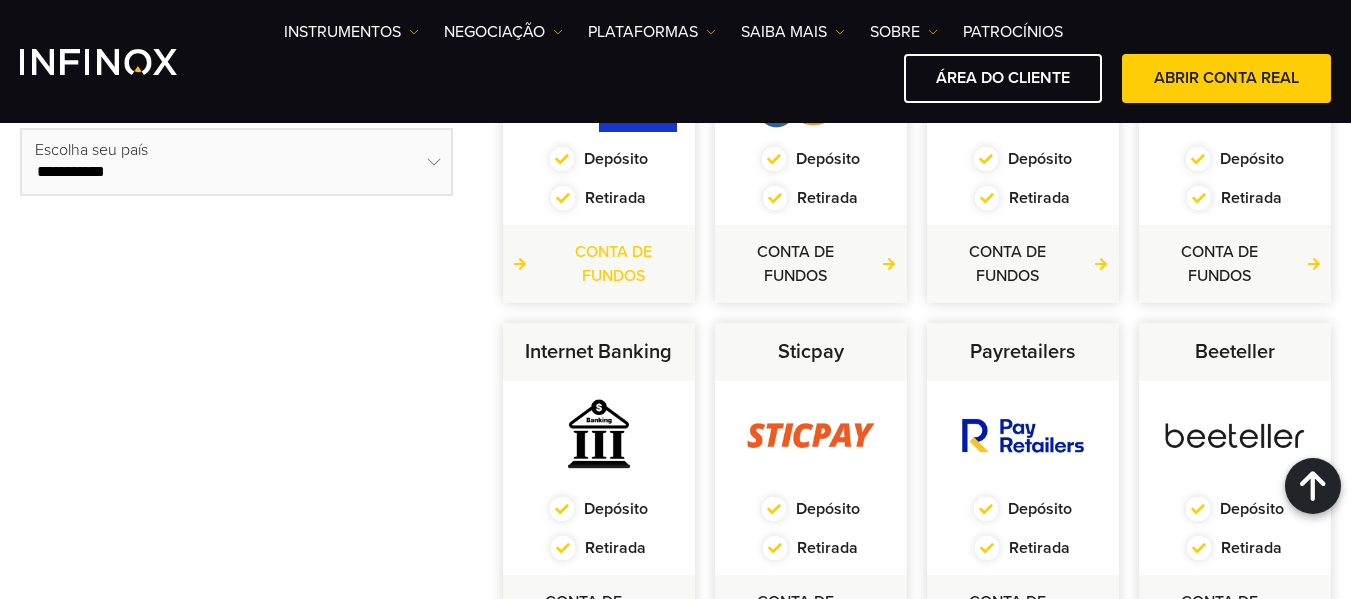 click on "FUND ACCOUNT" at bounding box center [599, 264] 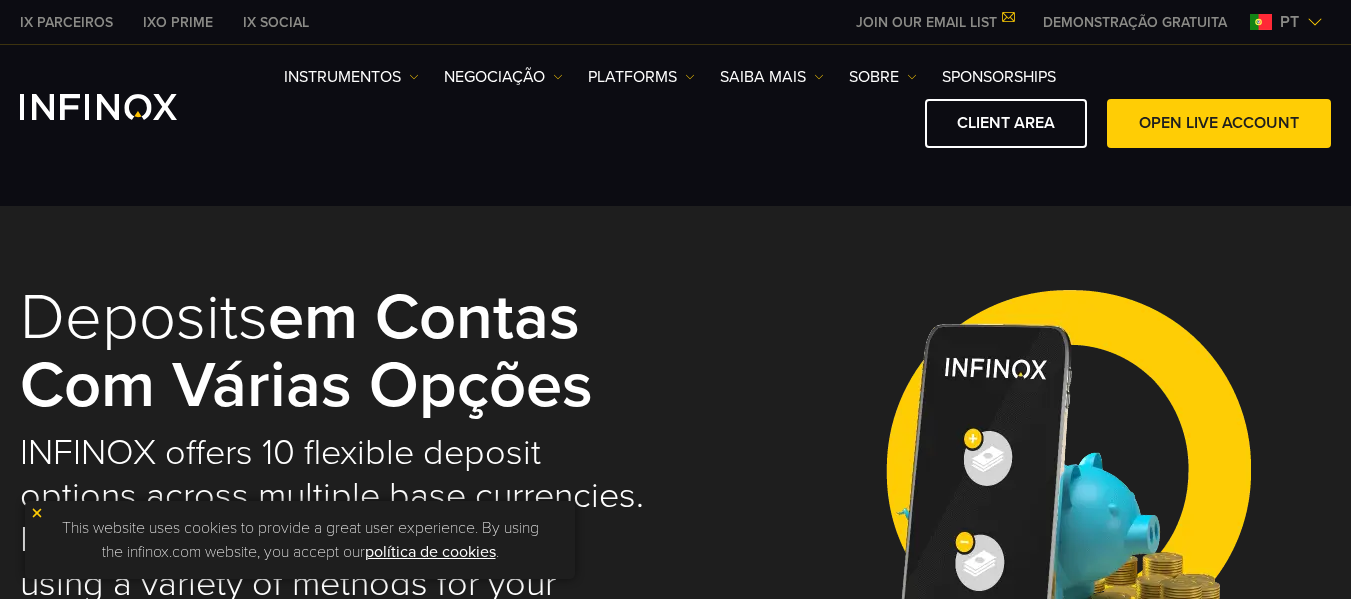 scroll, scrollTop: 883, scrollLeft: 0, axis: vertical 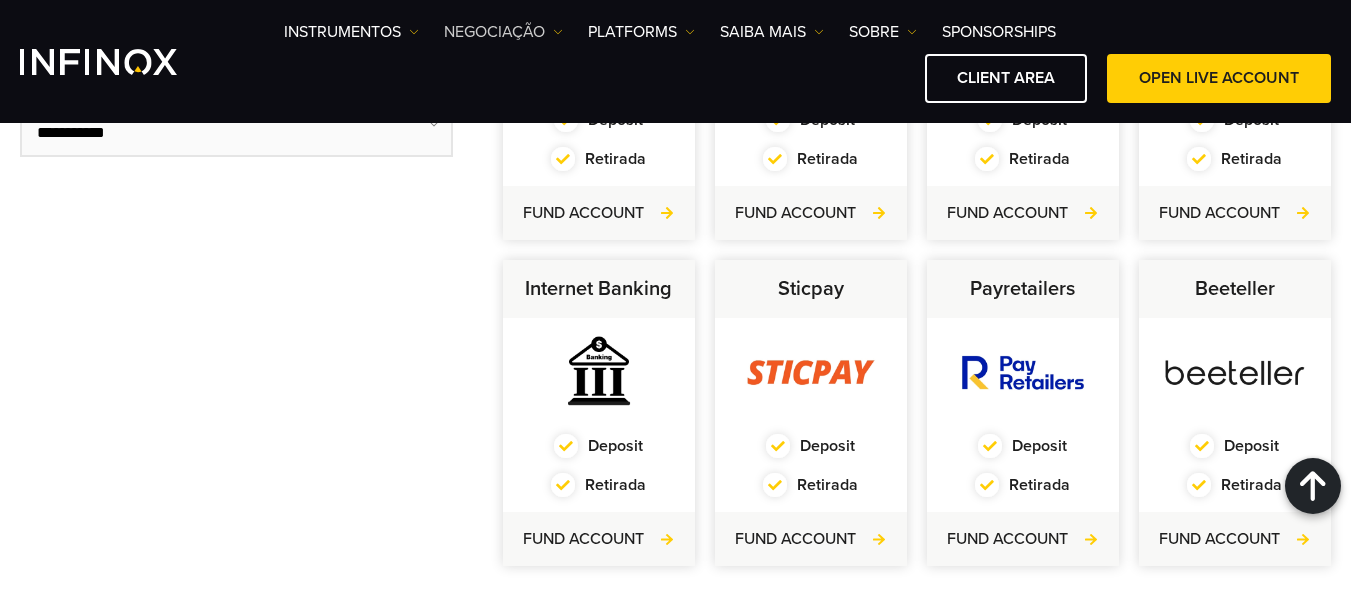 click on "NEGOCIAÇÃO" at bounding box center [351, 32] 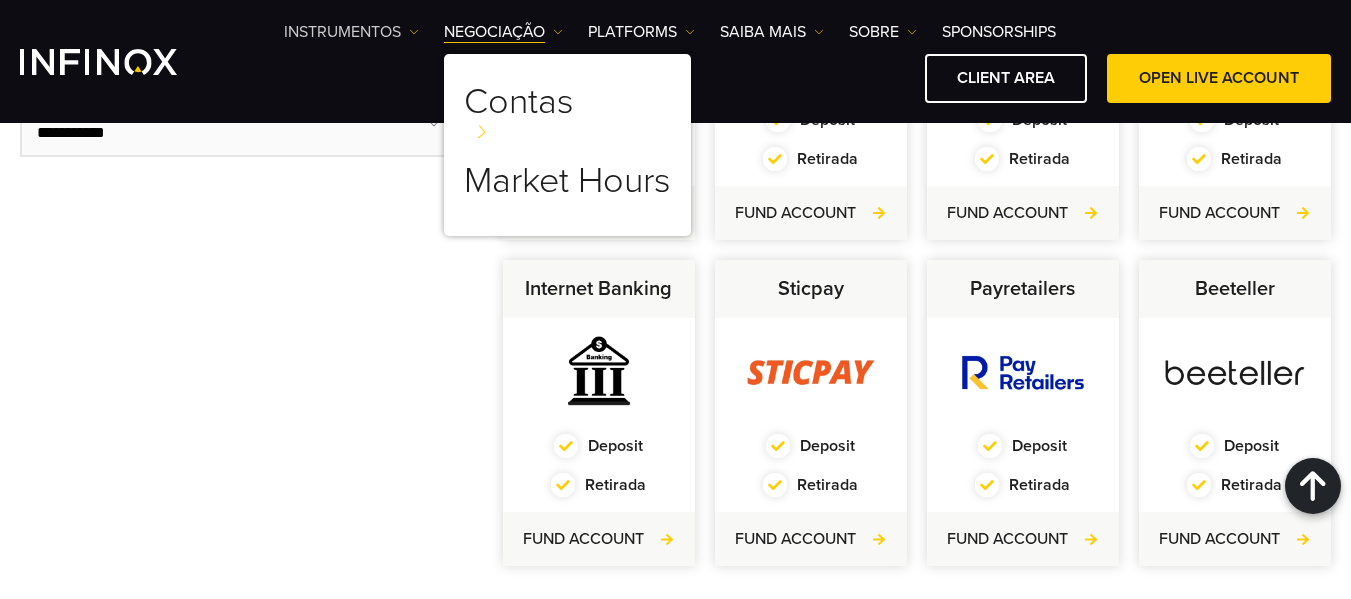 click on "Instrumentos" at bounding box center (351, 32) 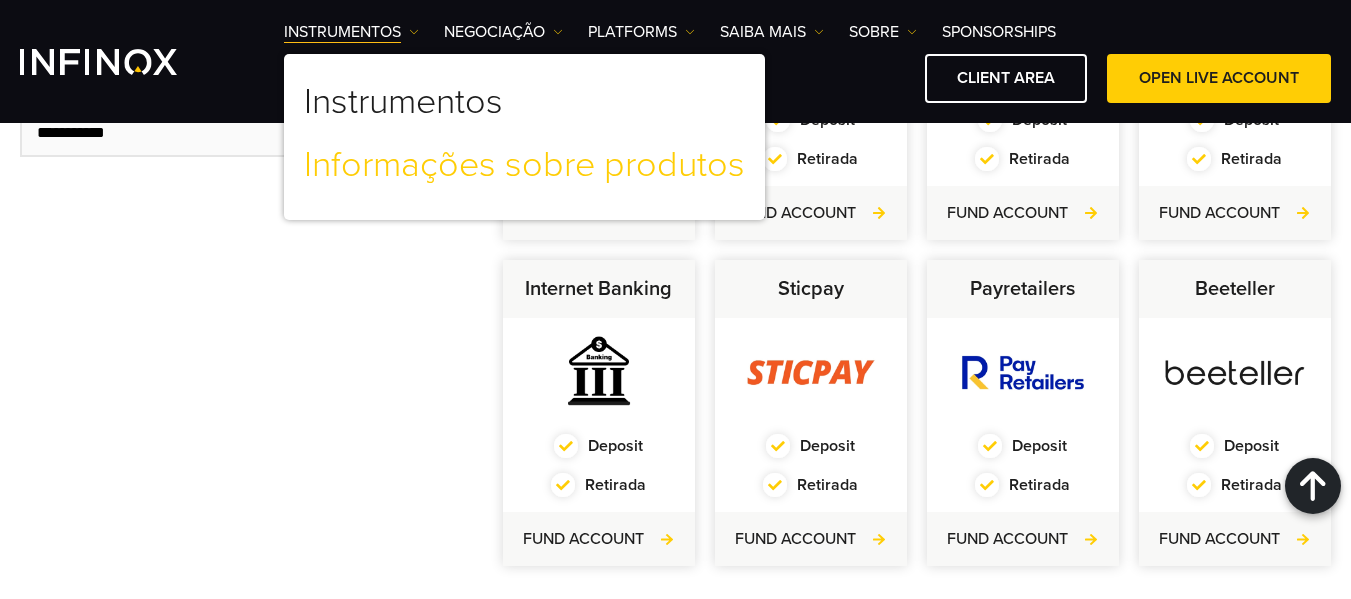 click on "Informações sobre produtos" at bounding box center [524, 165] 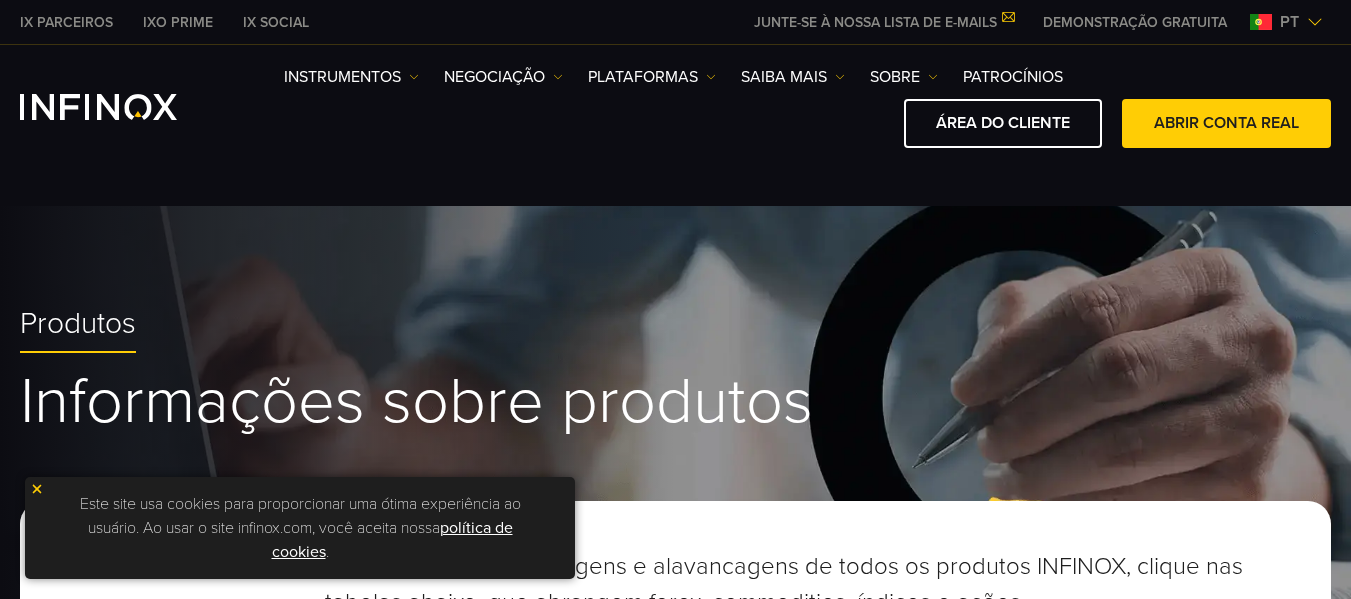 scroll, scrollTop: 297, scrollLeft: 0, axis: vertical 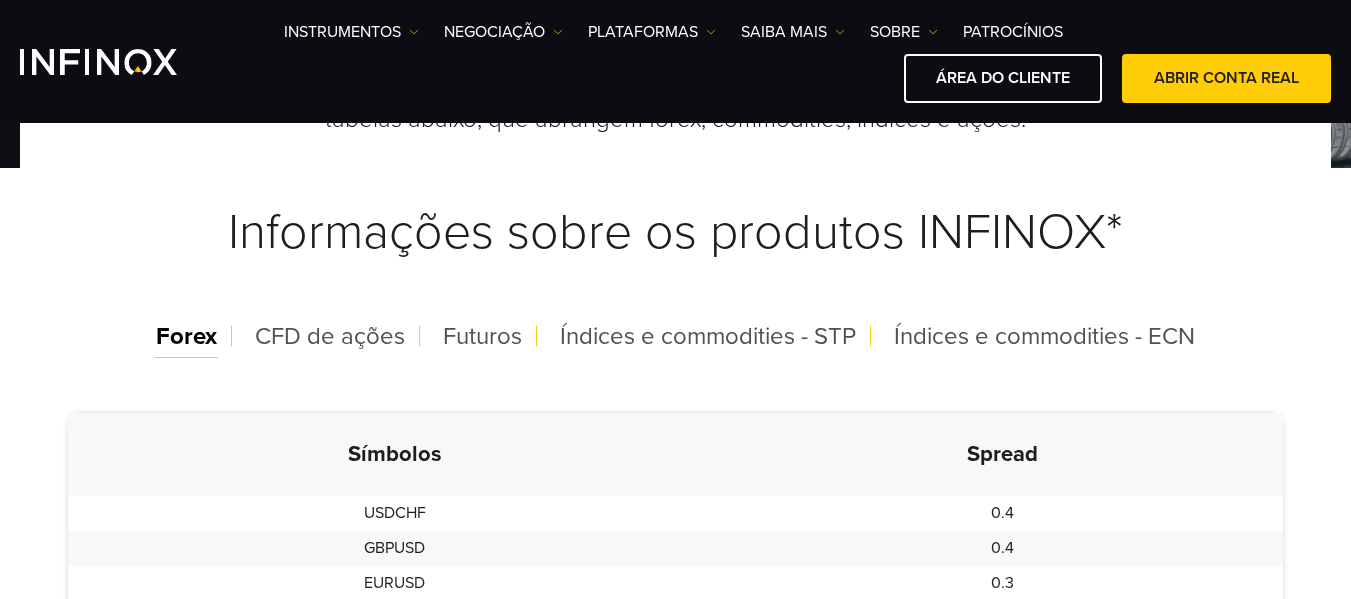 click on "Forex" at bounding box center (186, 336) 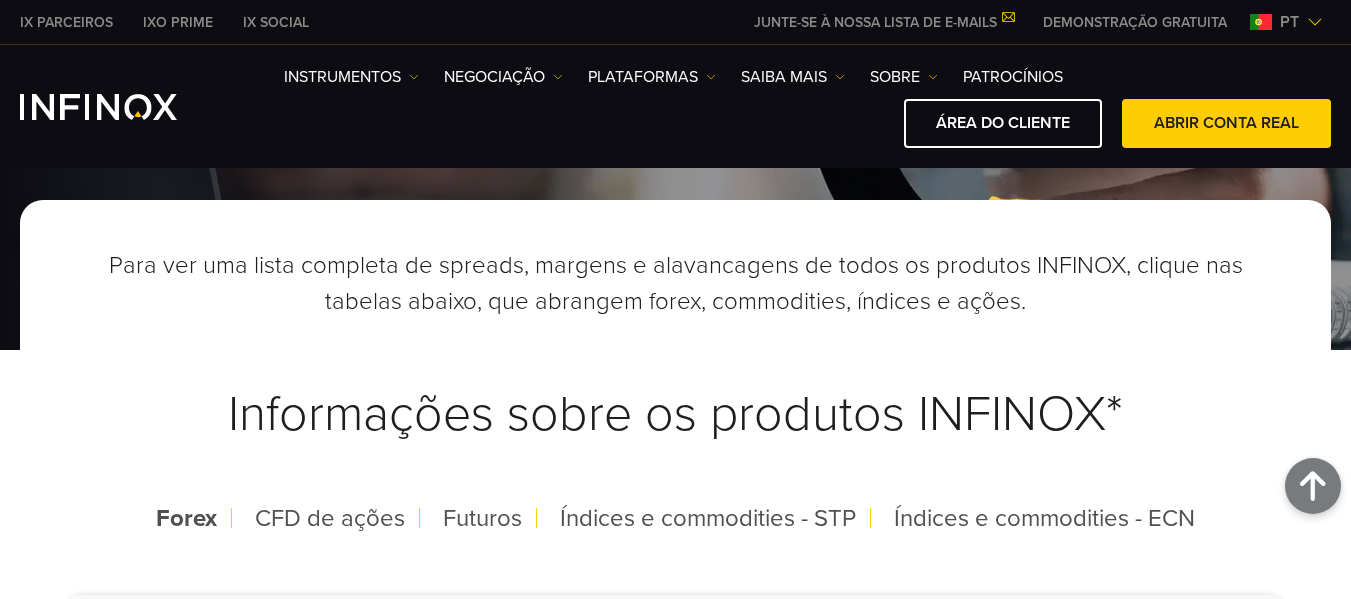 scroll, scrollTop: 0, scrollLeft: 0, axis: both 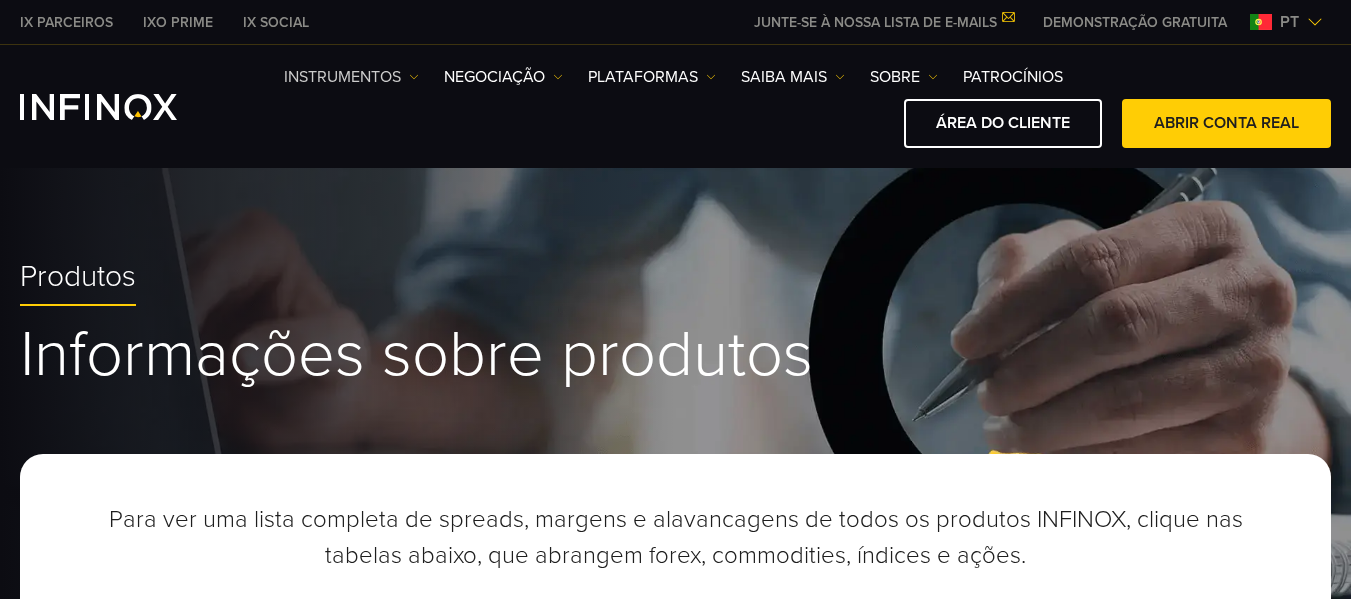 click on "Instrumentos" at bounding box center [351, 77] 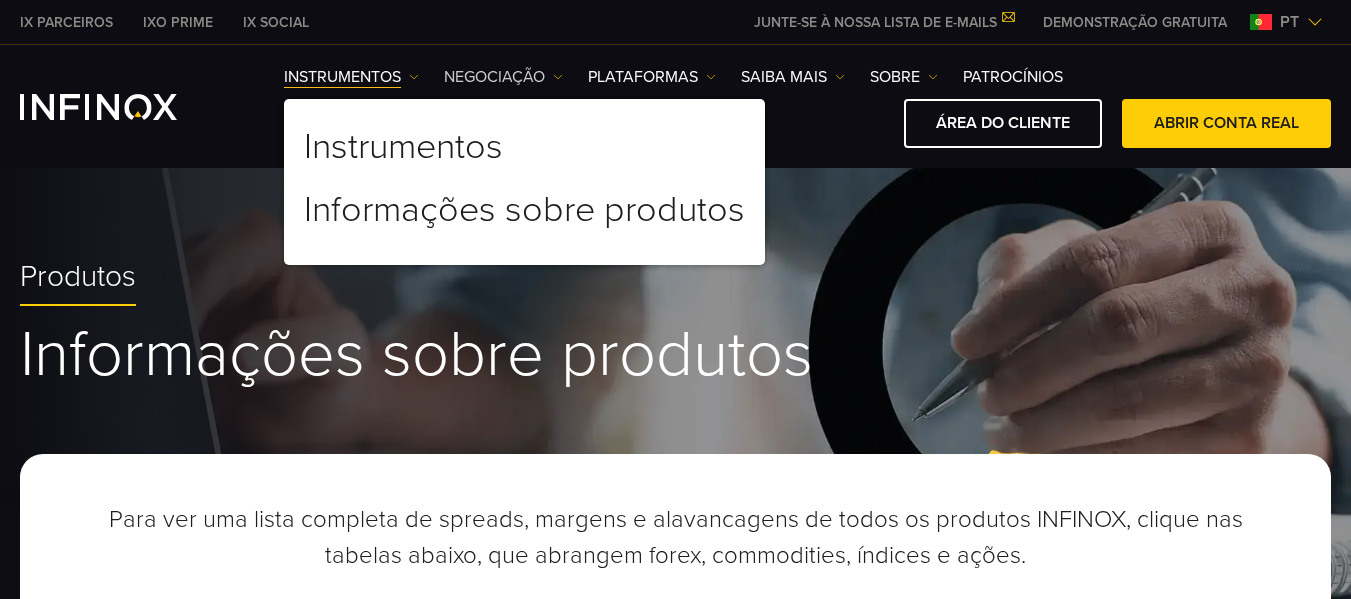 click on "NEGOCIAÇÃO" at bounding box center [351, 77] 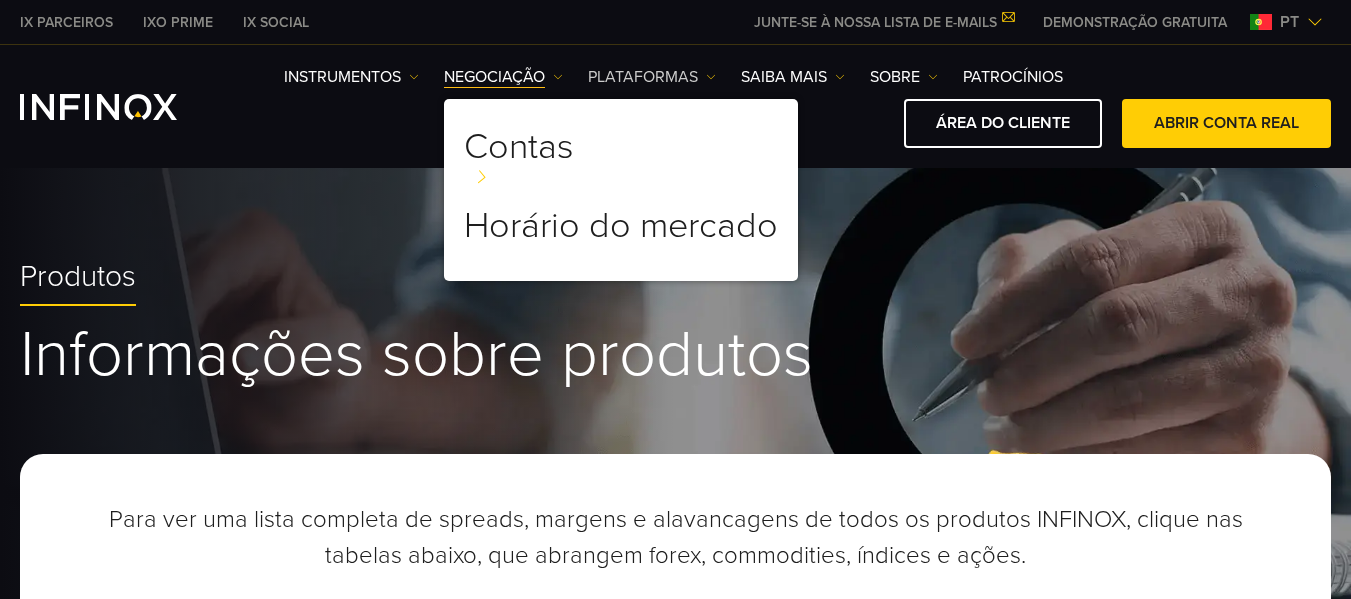 click on "PLATFORMS" at bounding box center [351, 77] 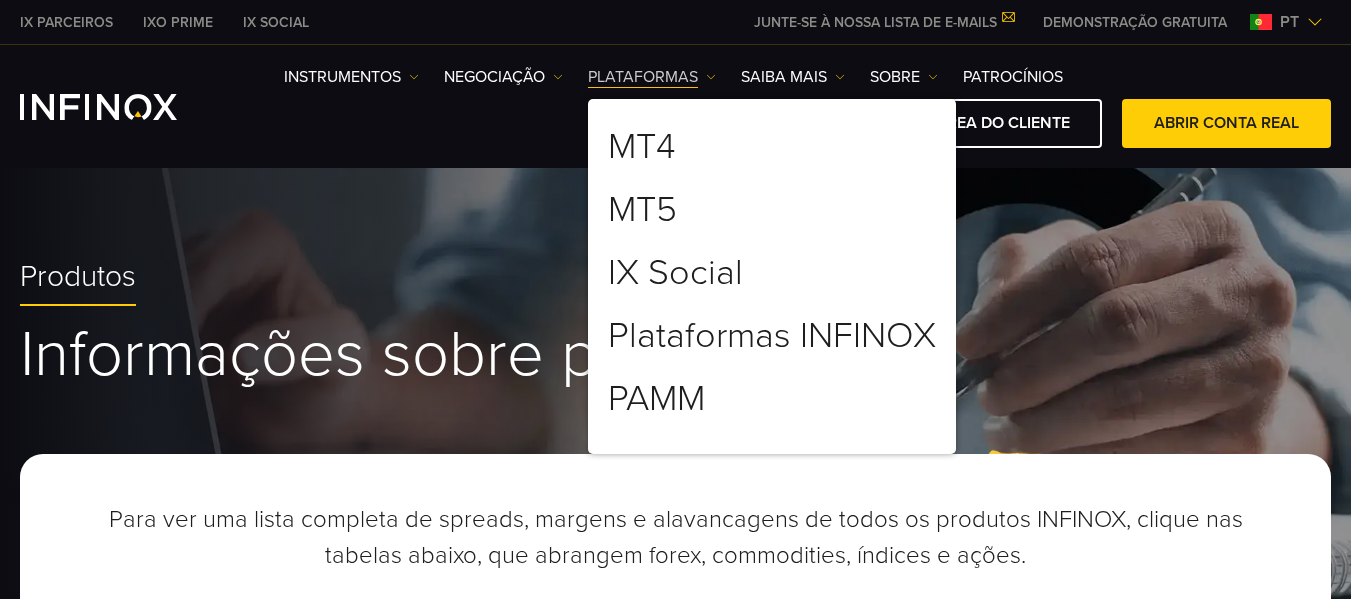 scroll, scrollTop: 0, scrollLeft: 0, axis: both 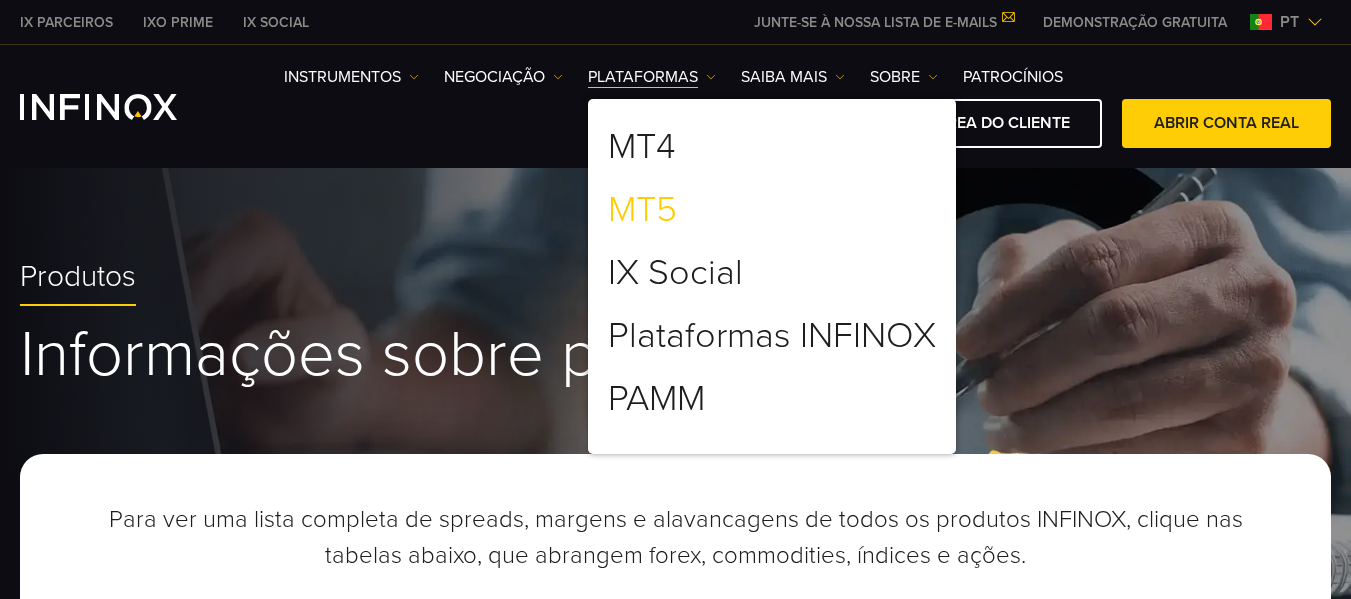 click on "MT5" at bounding box center (642, 210) 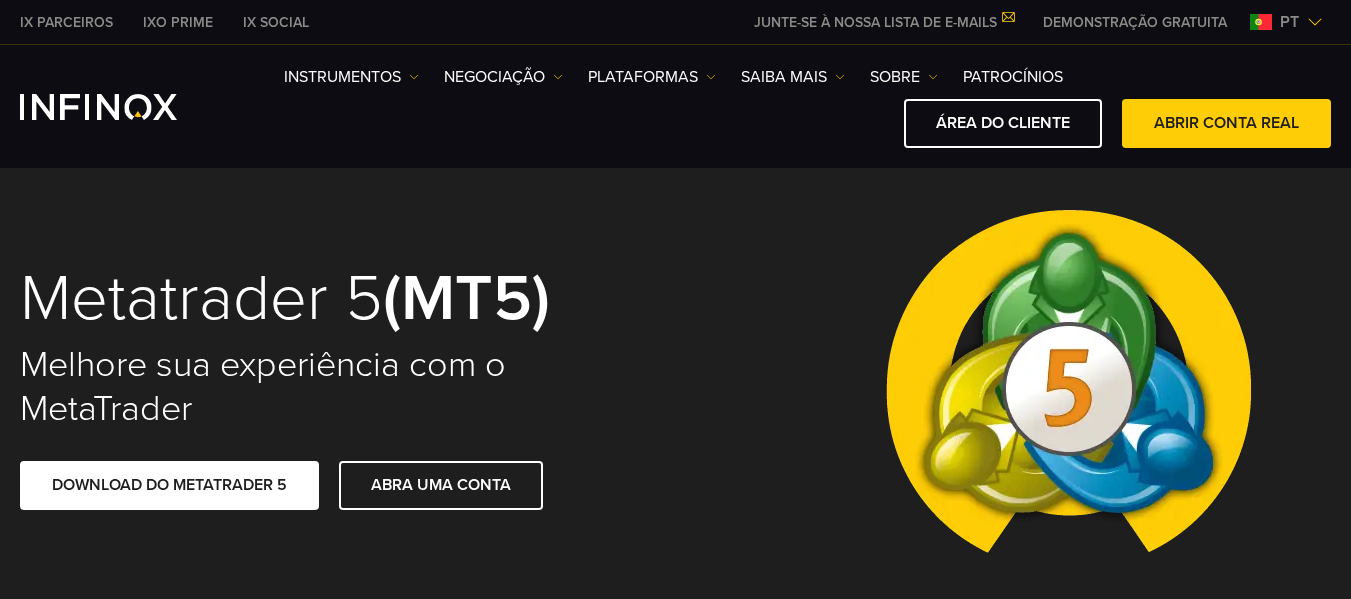 scroll, scrollTop: 0, scrollLeft: 0, axis: both 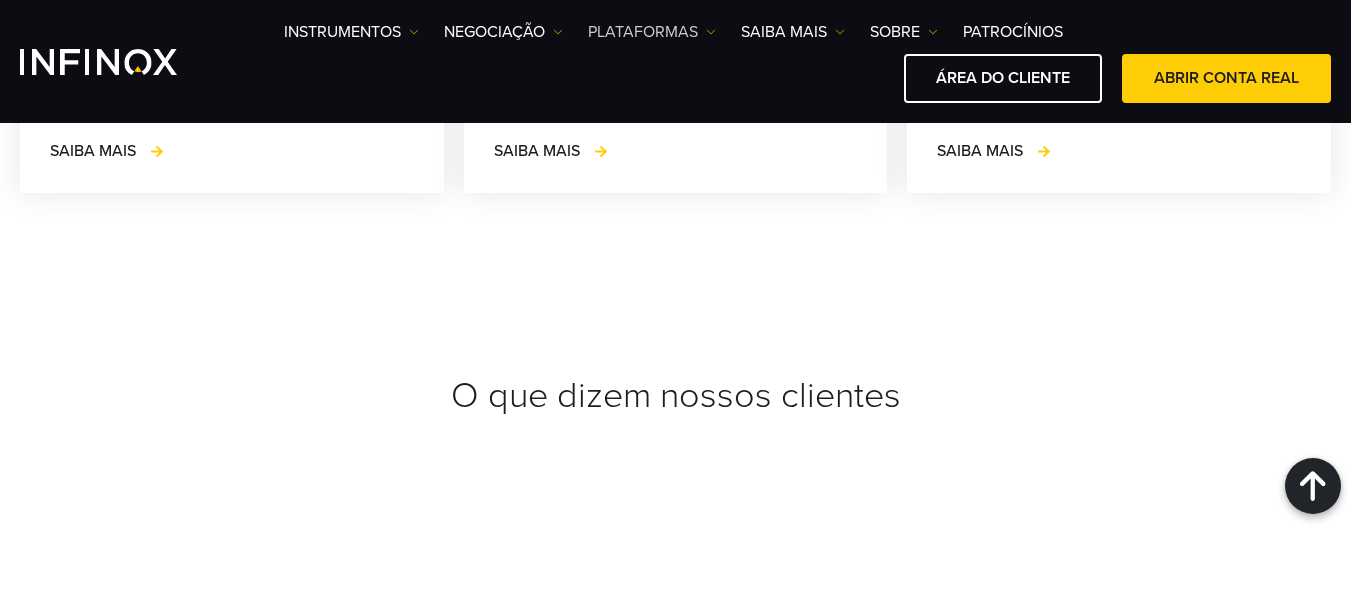 click on "PLATAFORMAS" at bounding box center (351, 32) 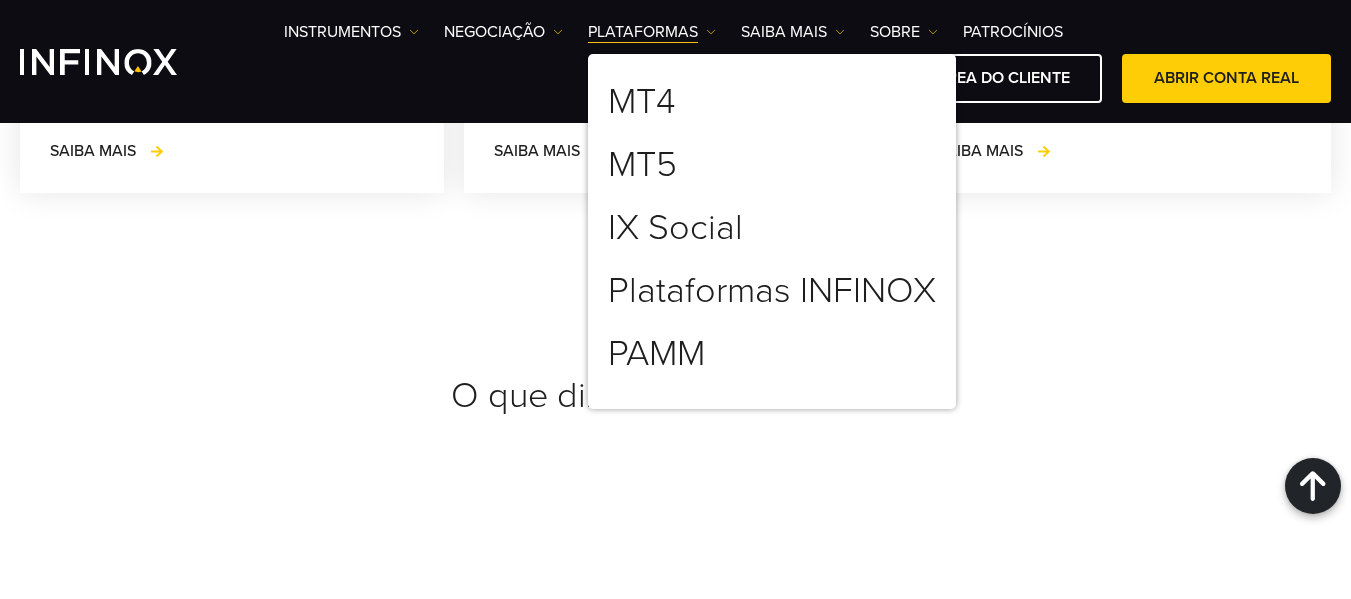 click on "IX Social
Instrumentos
Instrumentos
Informações sobre produtos
NEGOCIAÇÃO
DEMO MT4" at bounding box center [675, 61] 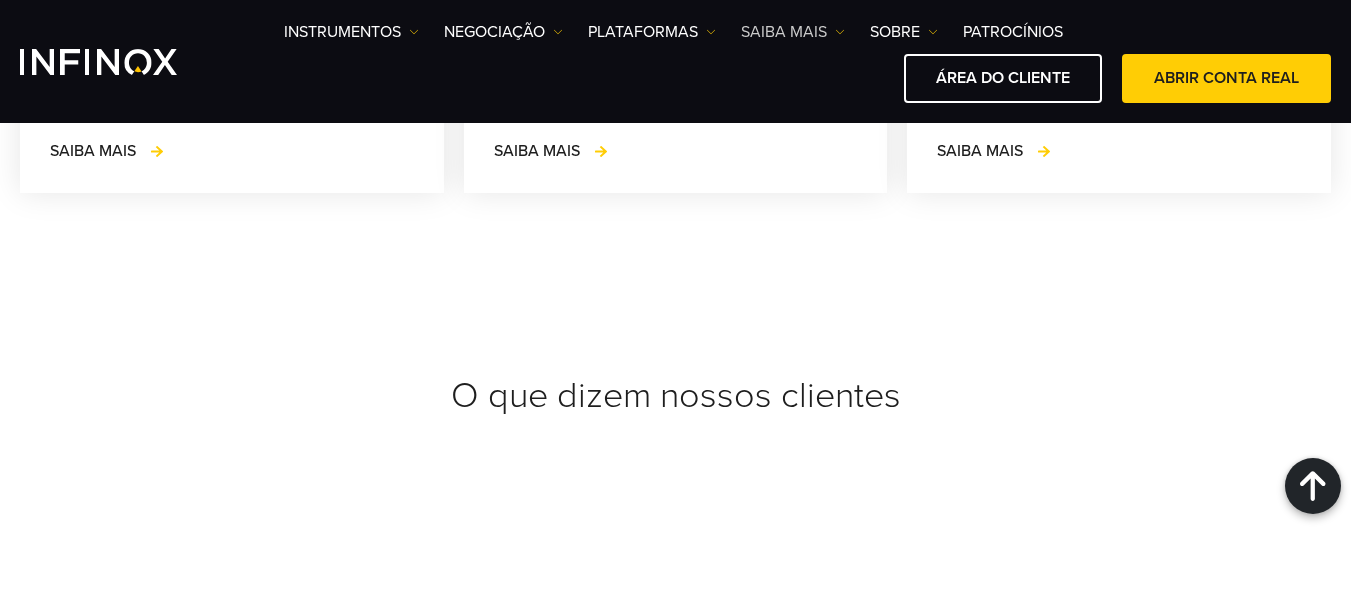 click on "Saiba mais" at bounding box center (351, 32) 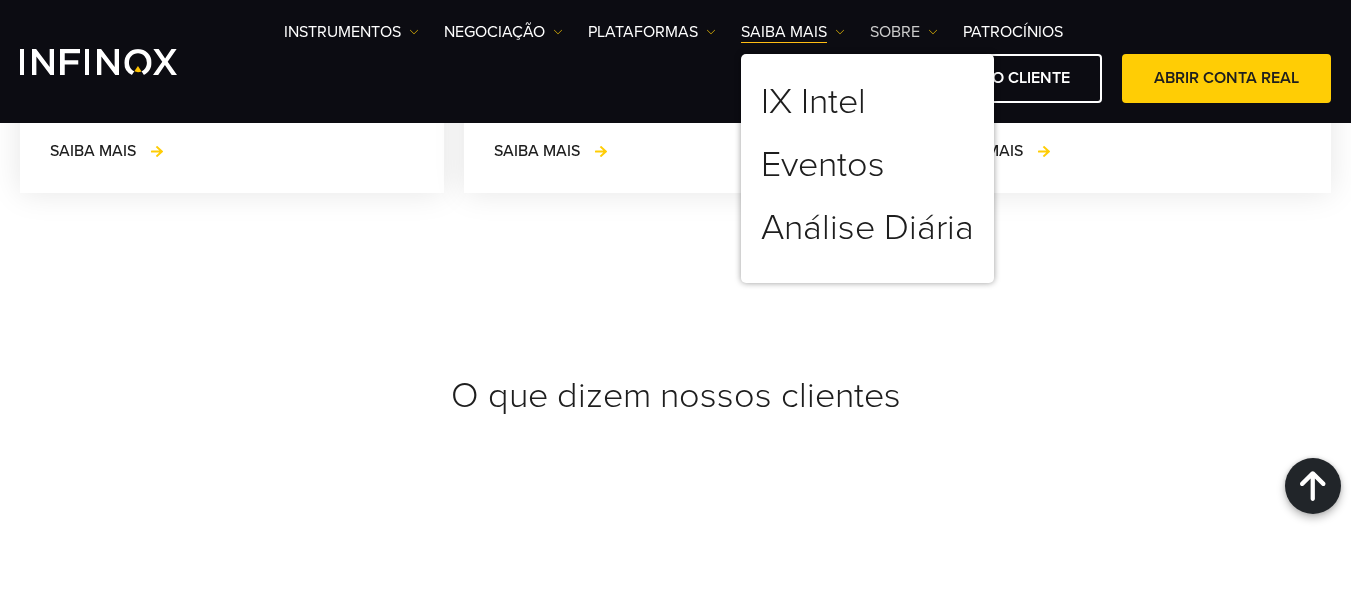 click on "SOBRE" at bounding box center [351, 32] 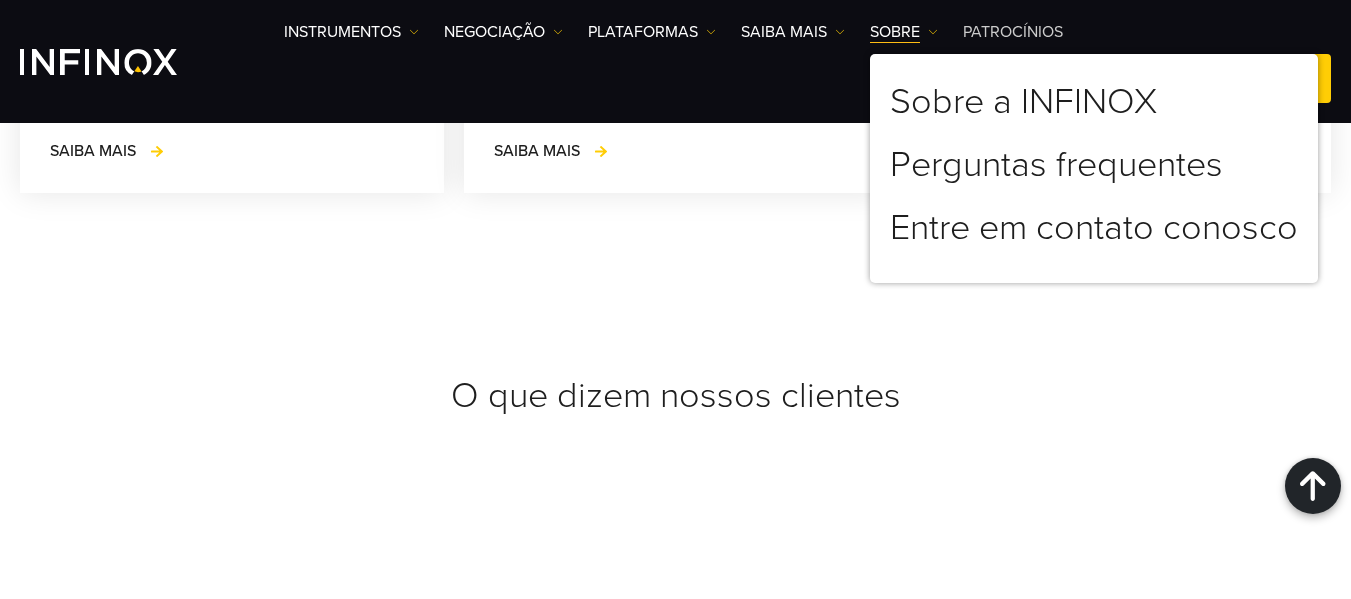 click on "Sponsorships" at bounding box center (1013, 32) 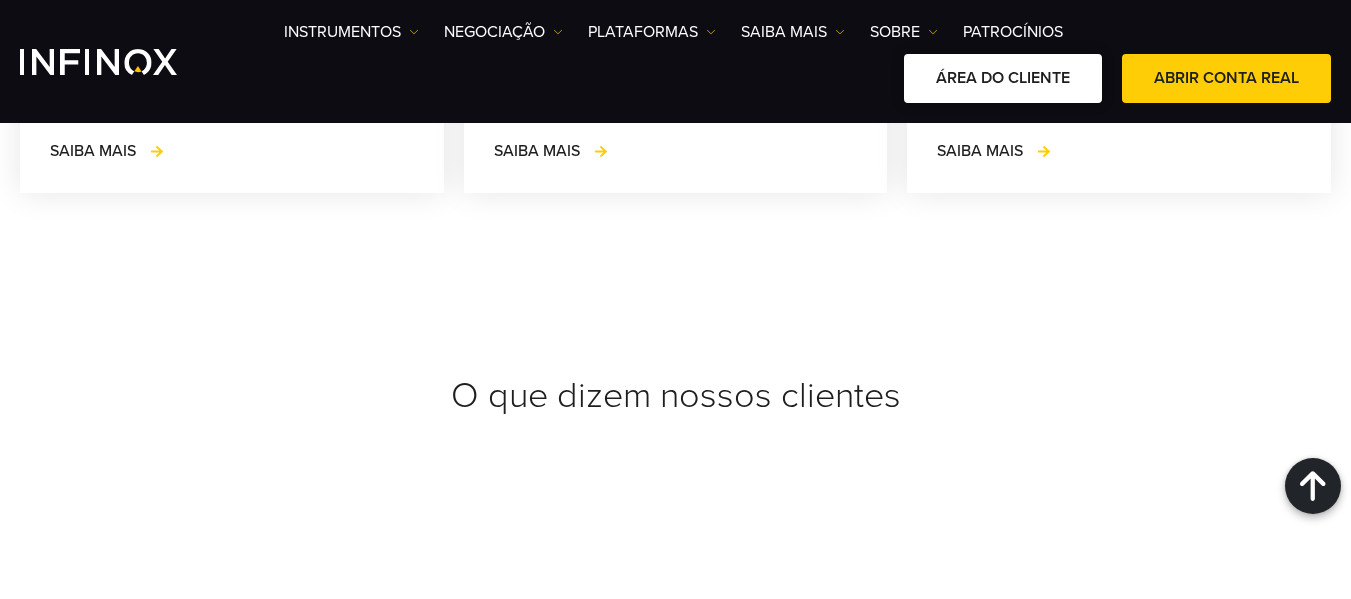 click on "CLIENT AREA" at bounding box center (1003, 78) 